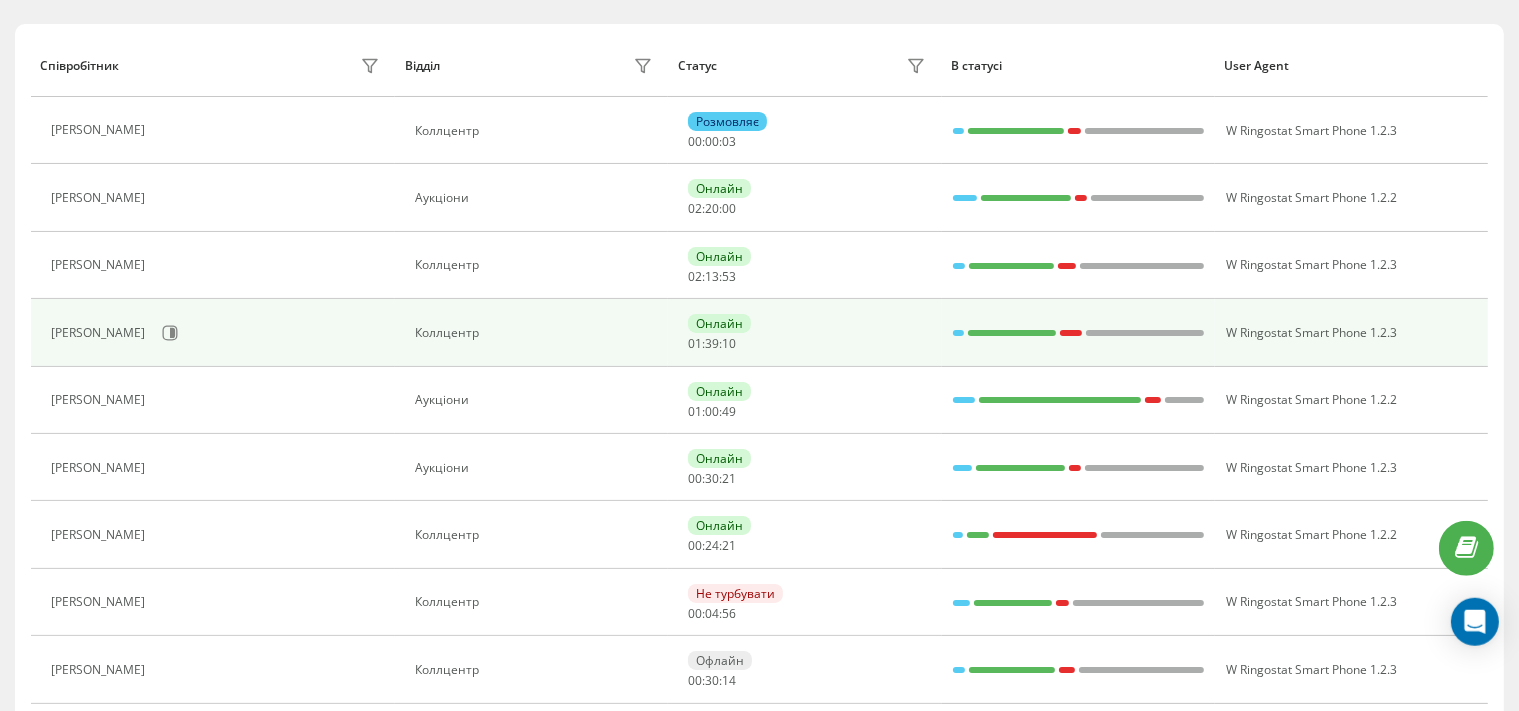 scroll, scrollTop: 429, scrollLeft: 0, axis: vertical 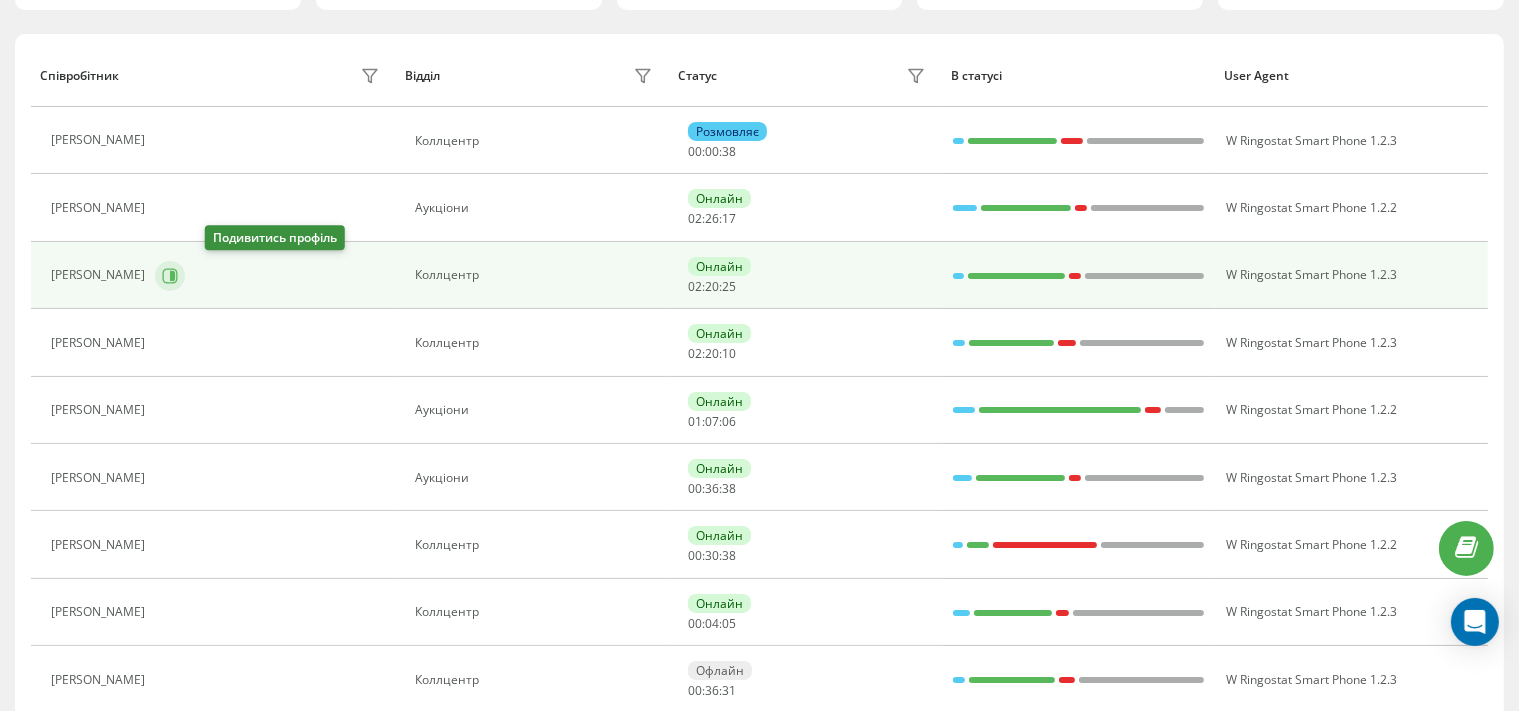 click at bounding box center [170, 276] 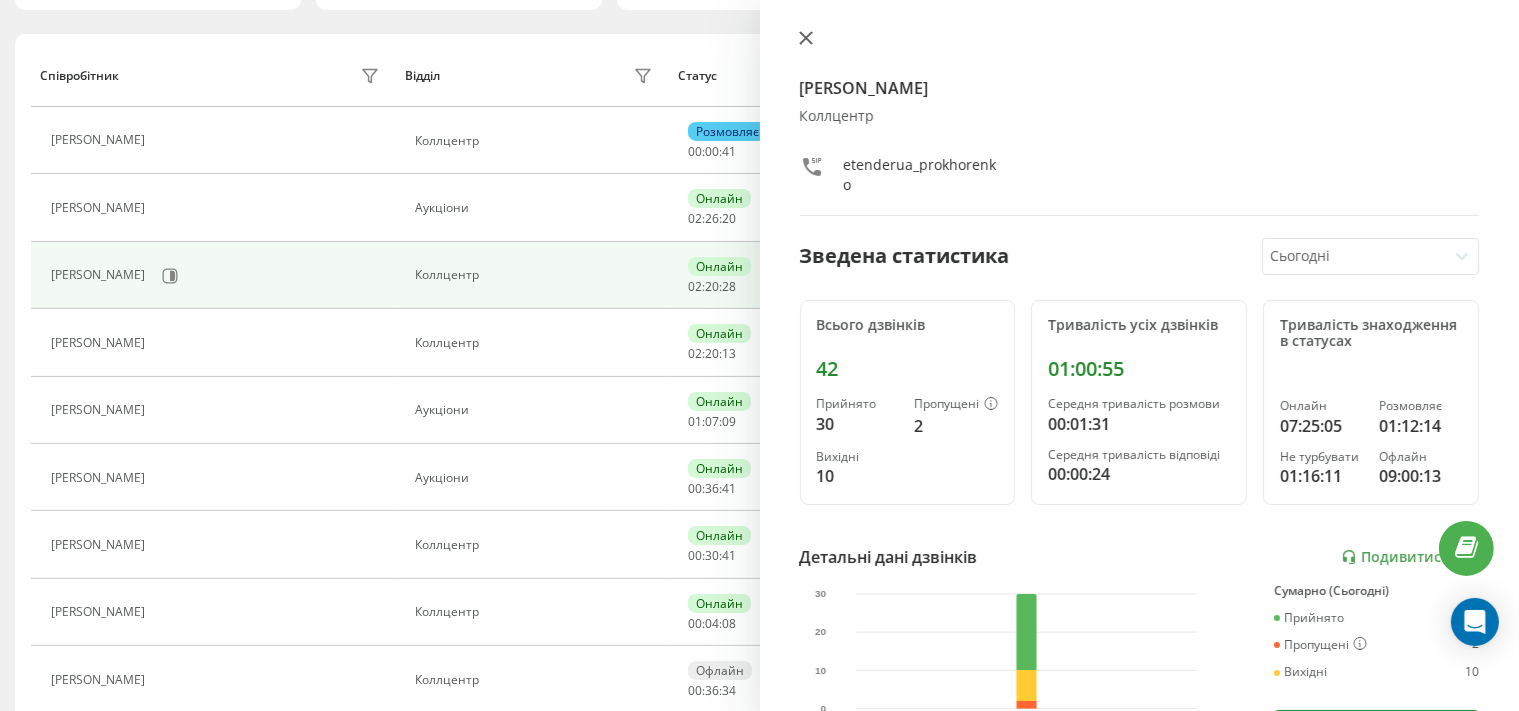 click 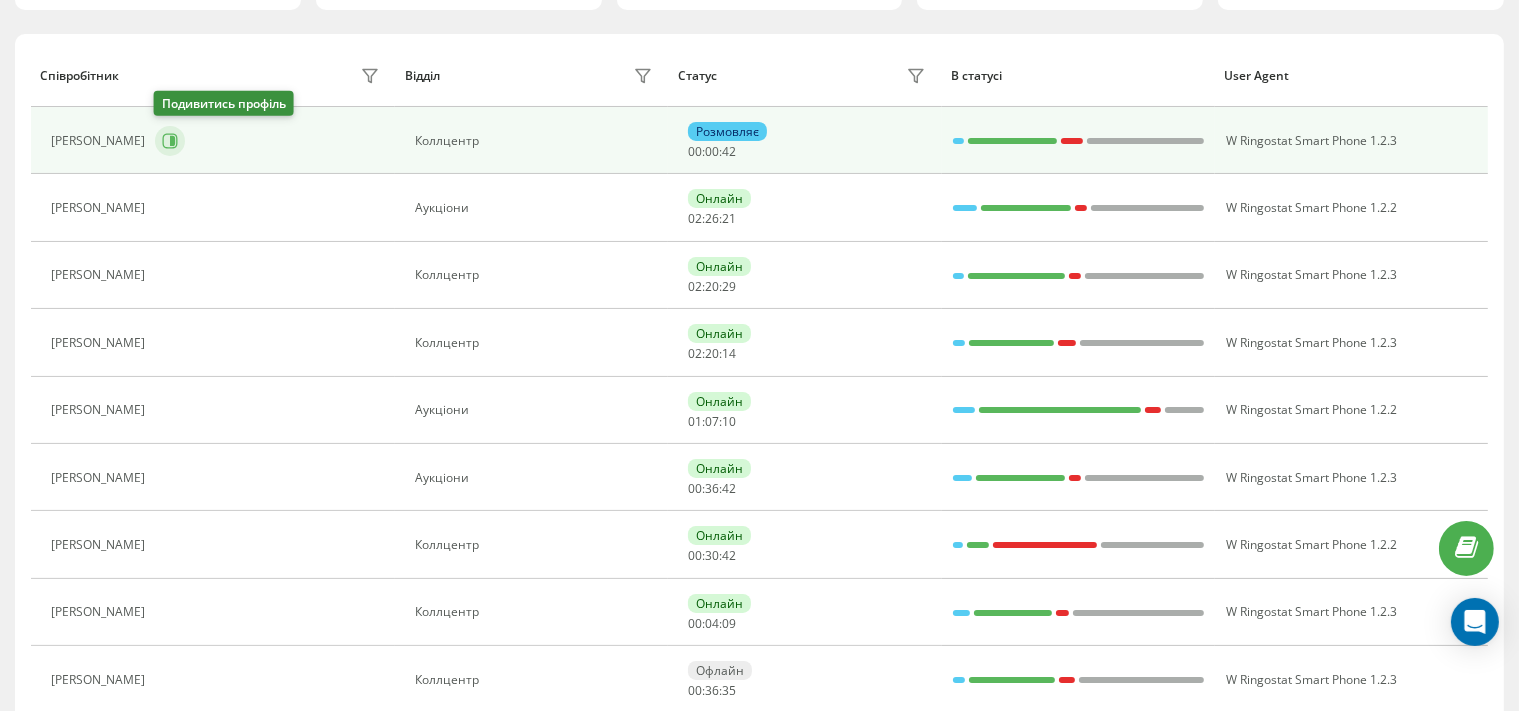click at bounding box center [170, 141] 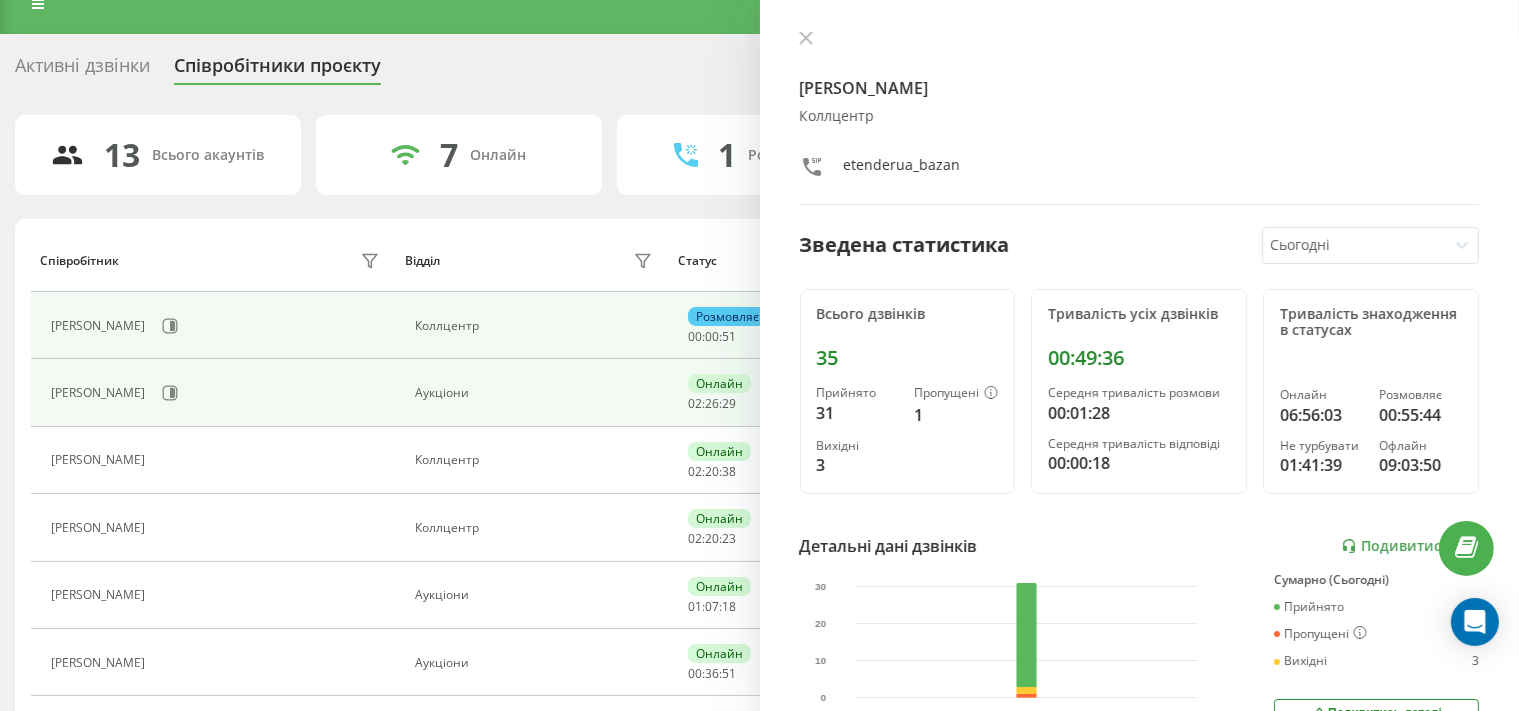 scroll, scrollTop: 132, scrollLeft: 0, axis: vertical 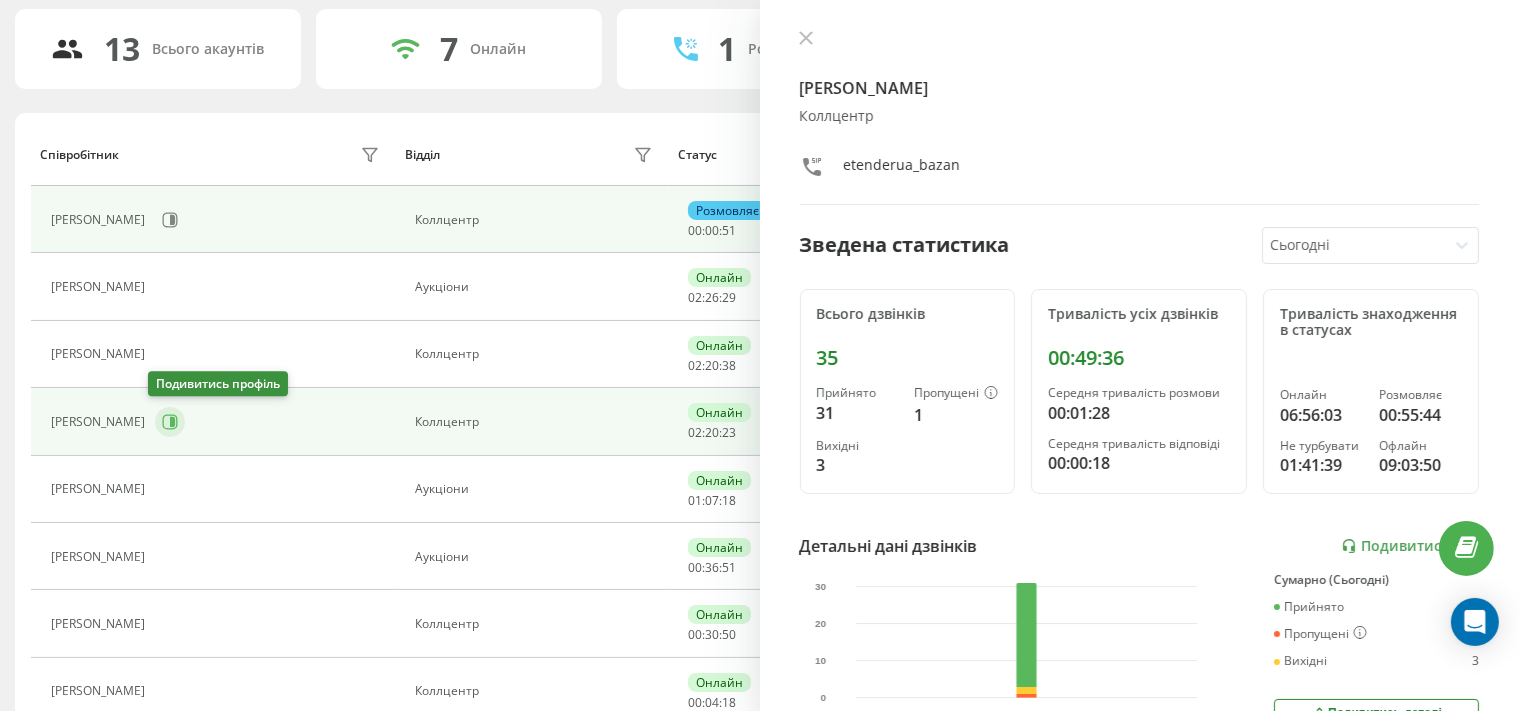 click 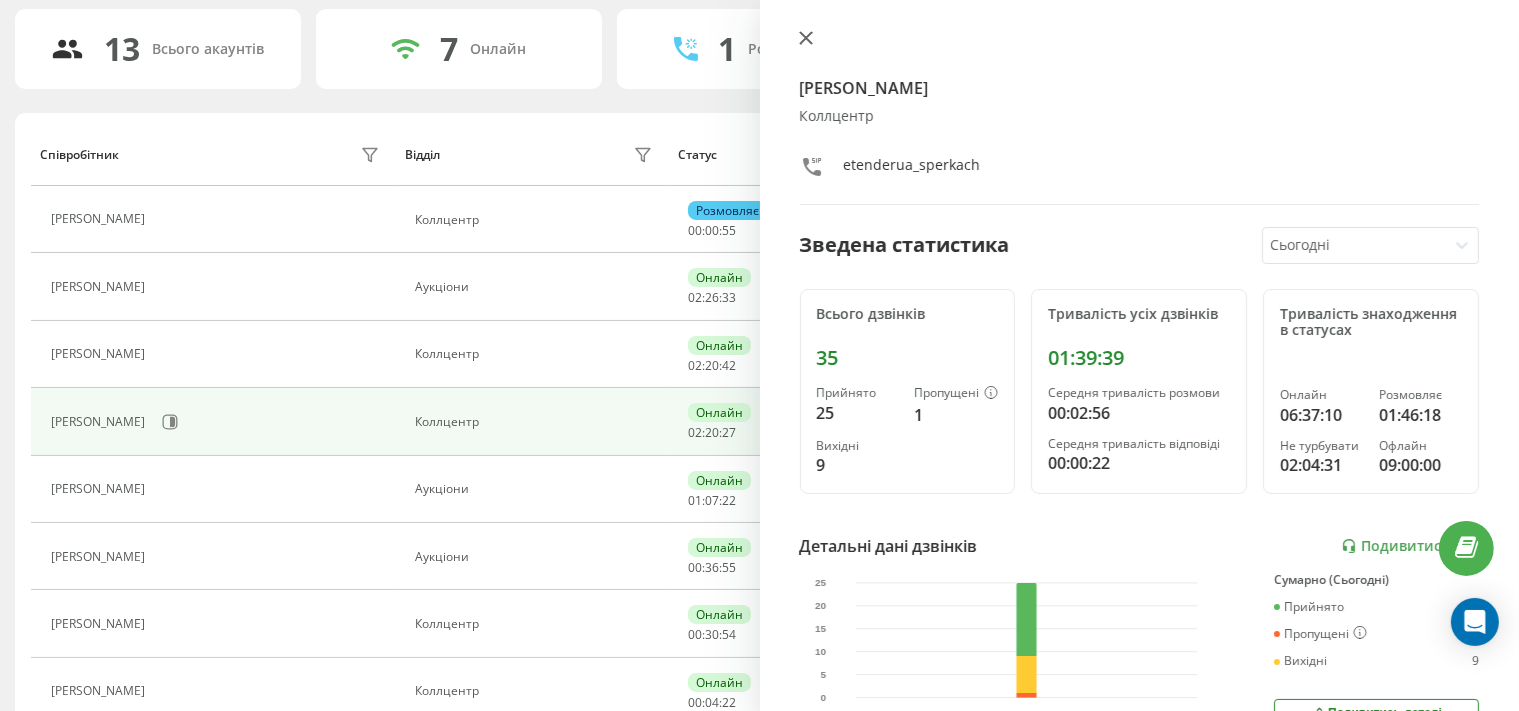 click 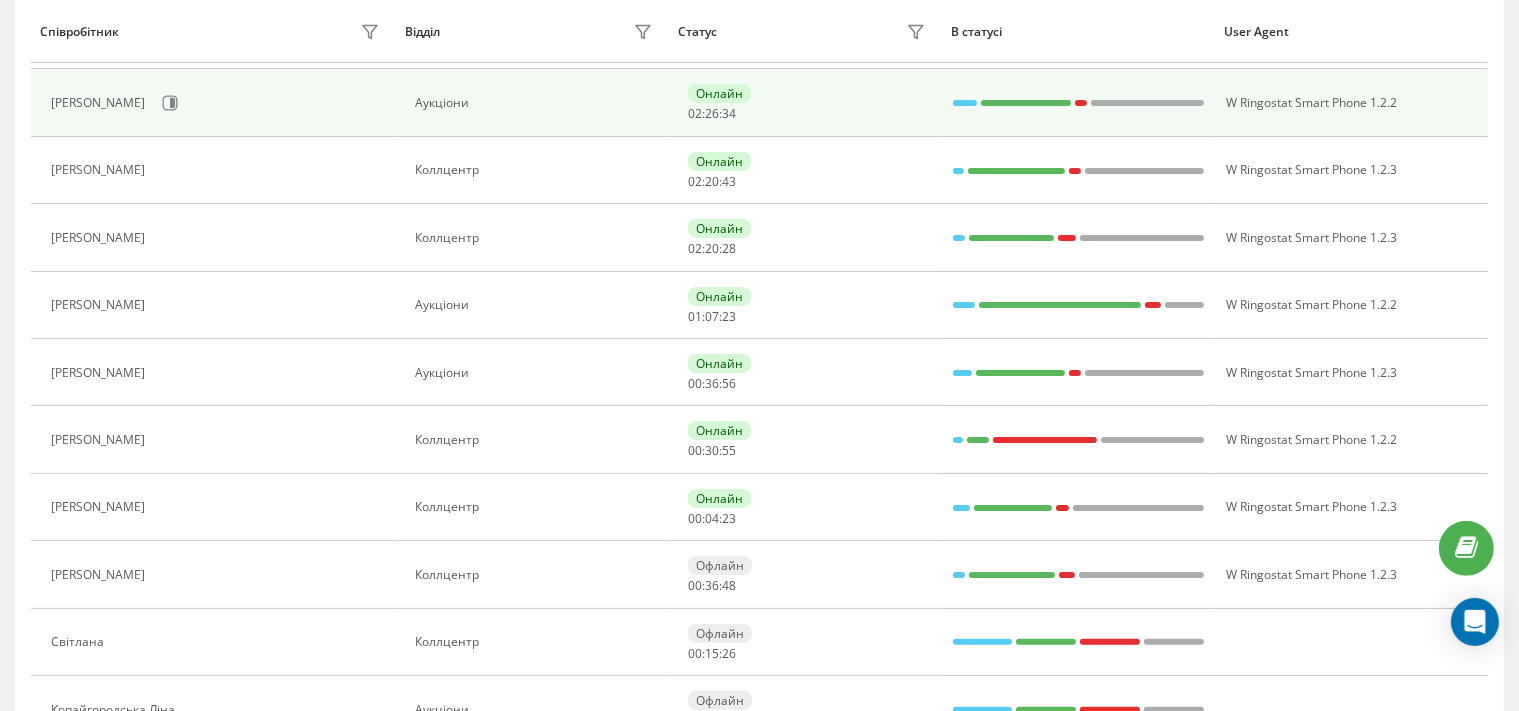 scroll, scrollTop: 343, scrollLeft: 0, axis: vertical 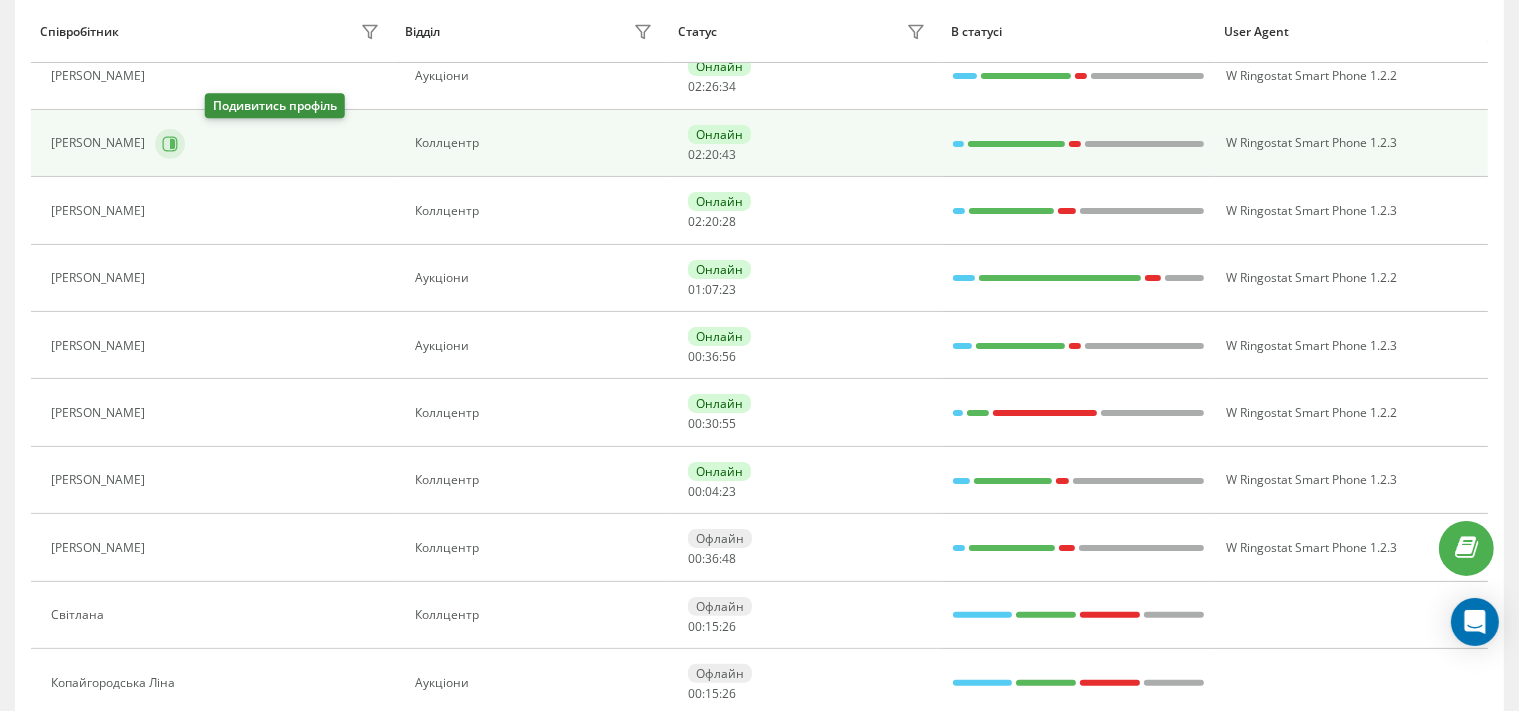 click 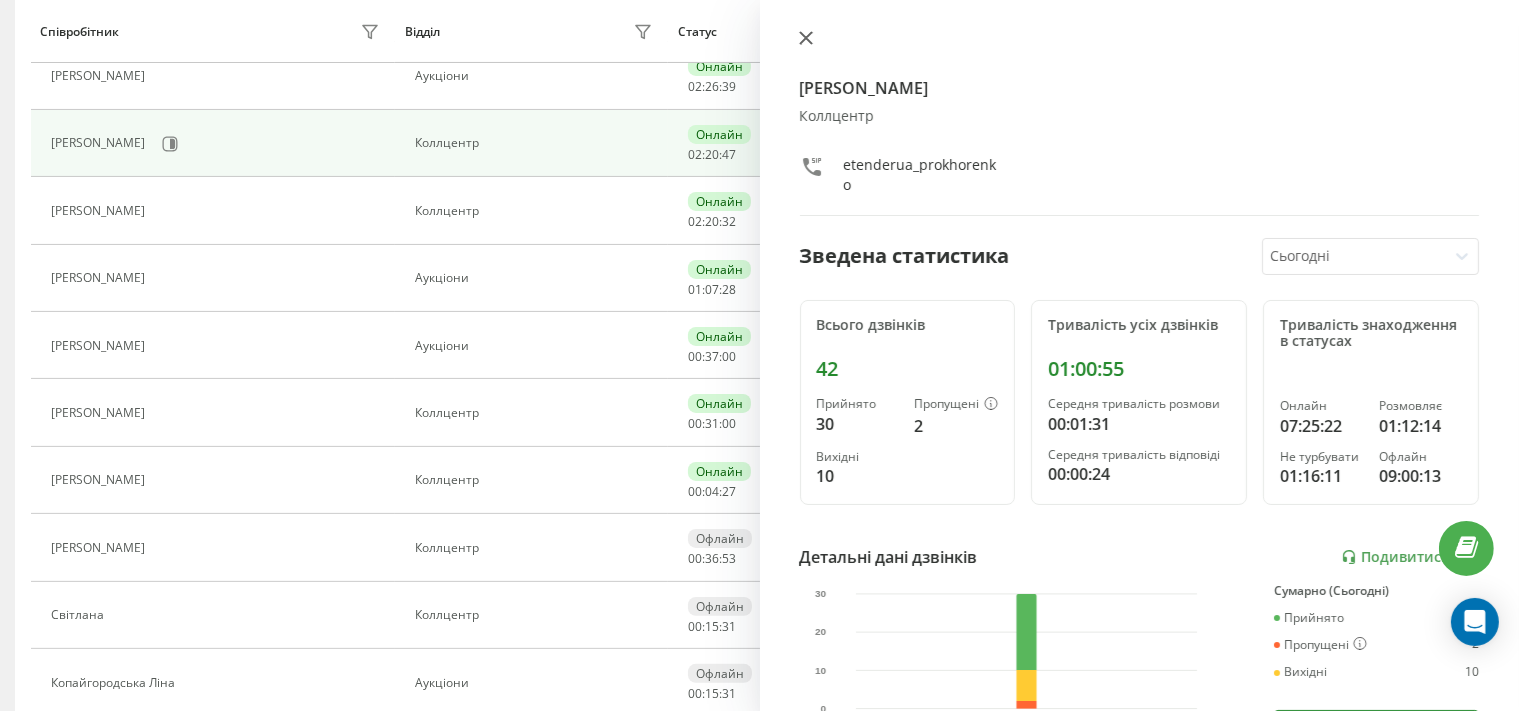 click 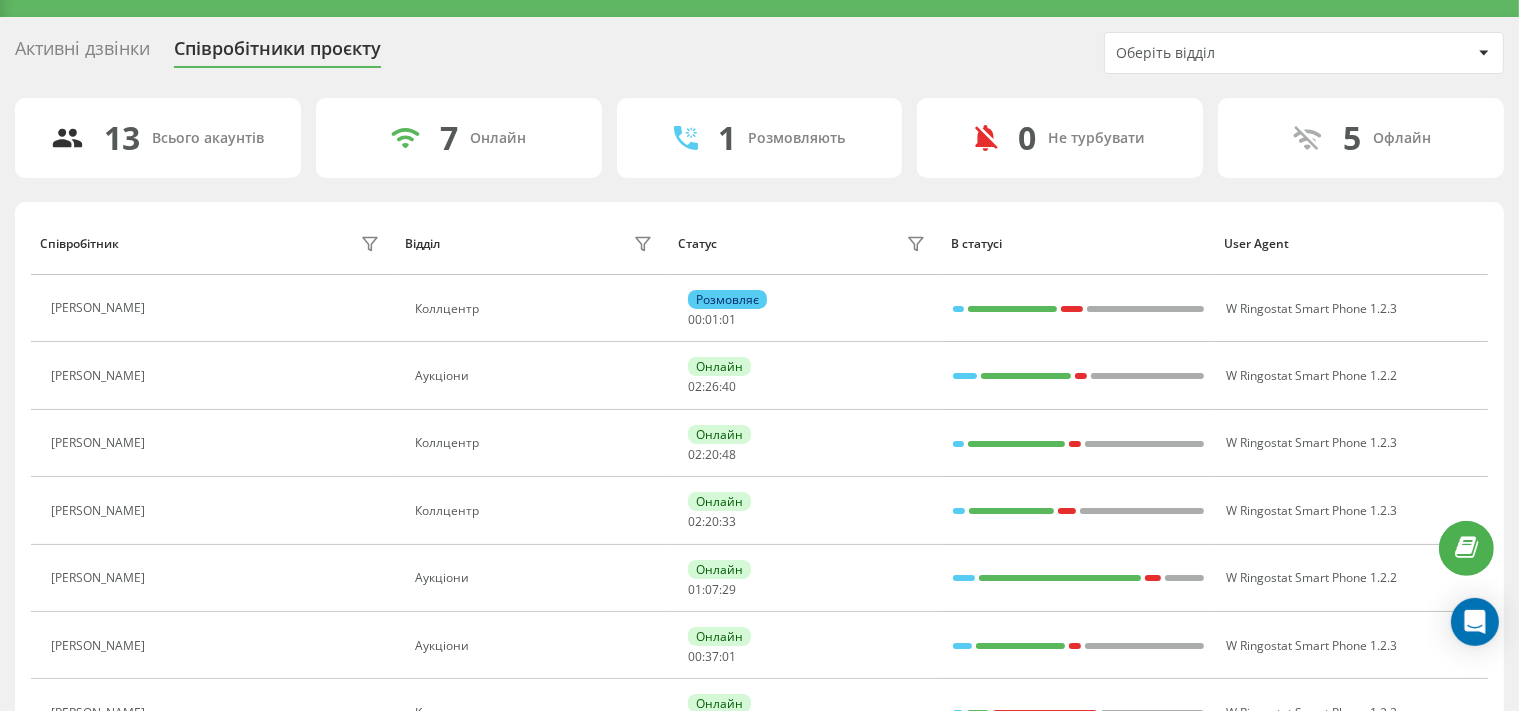 scroll, scrollTop: 26, scrollLeft: 0, axis: vertical 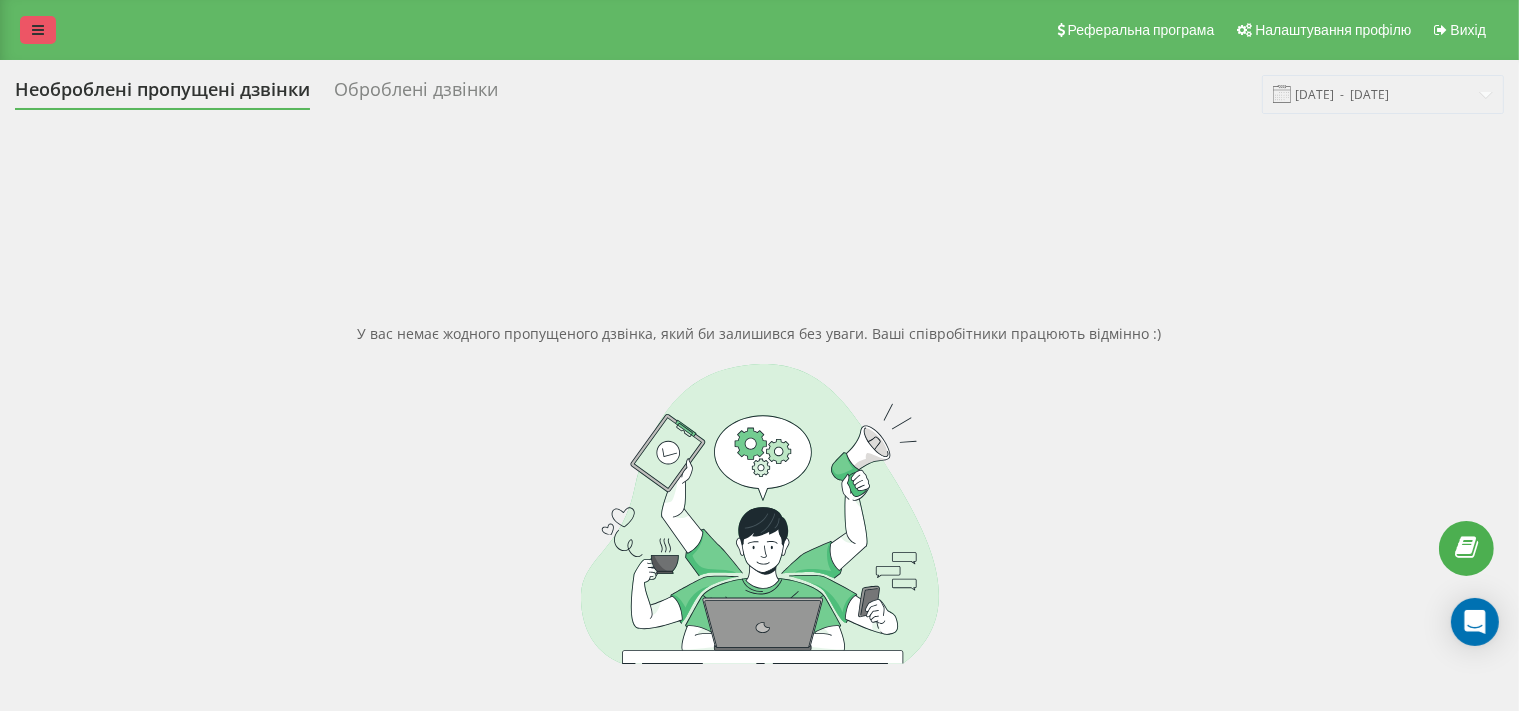 click at bounding box center [38, 30] 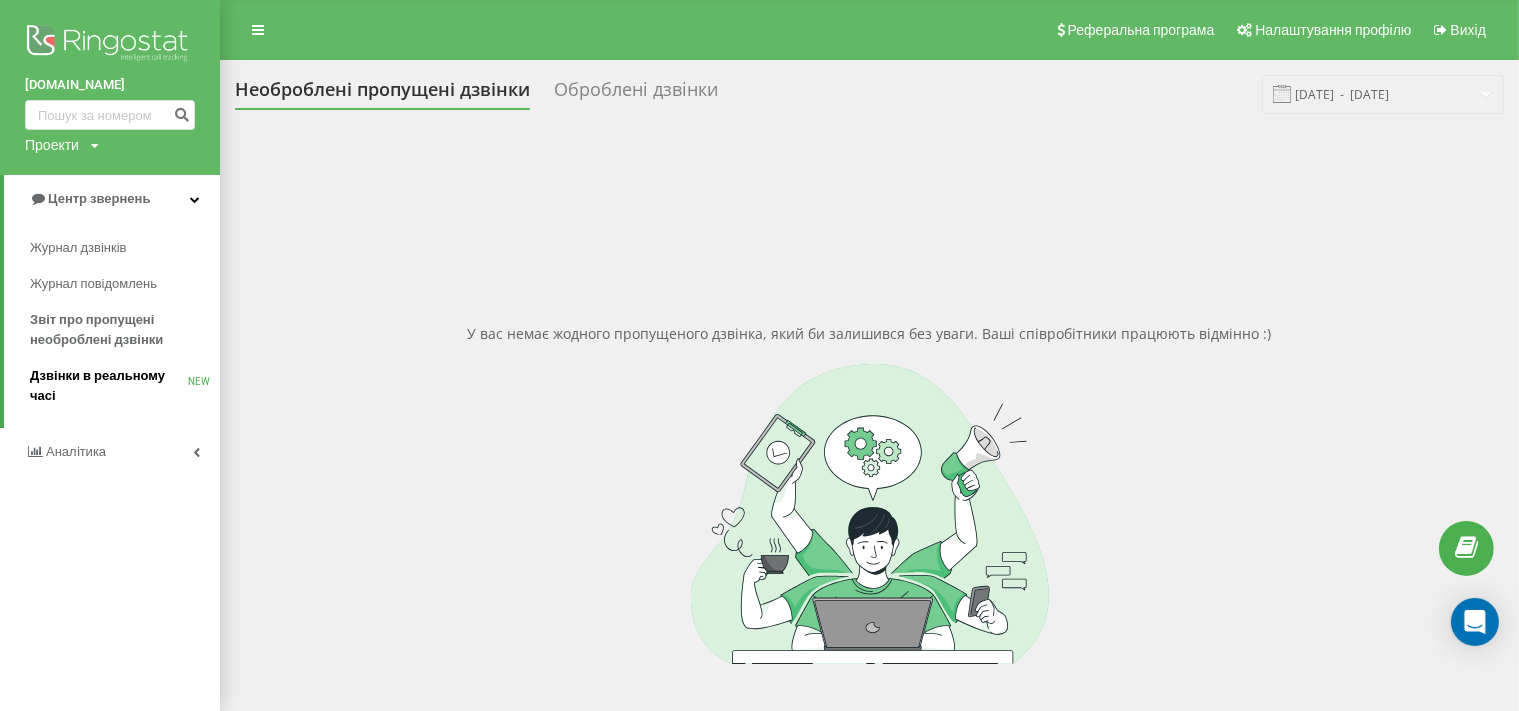 click on "Дзвінки в реальному часі" at bounding box center [109, 386] 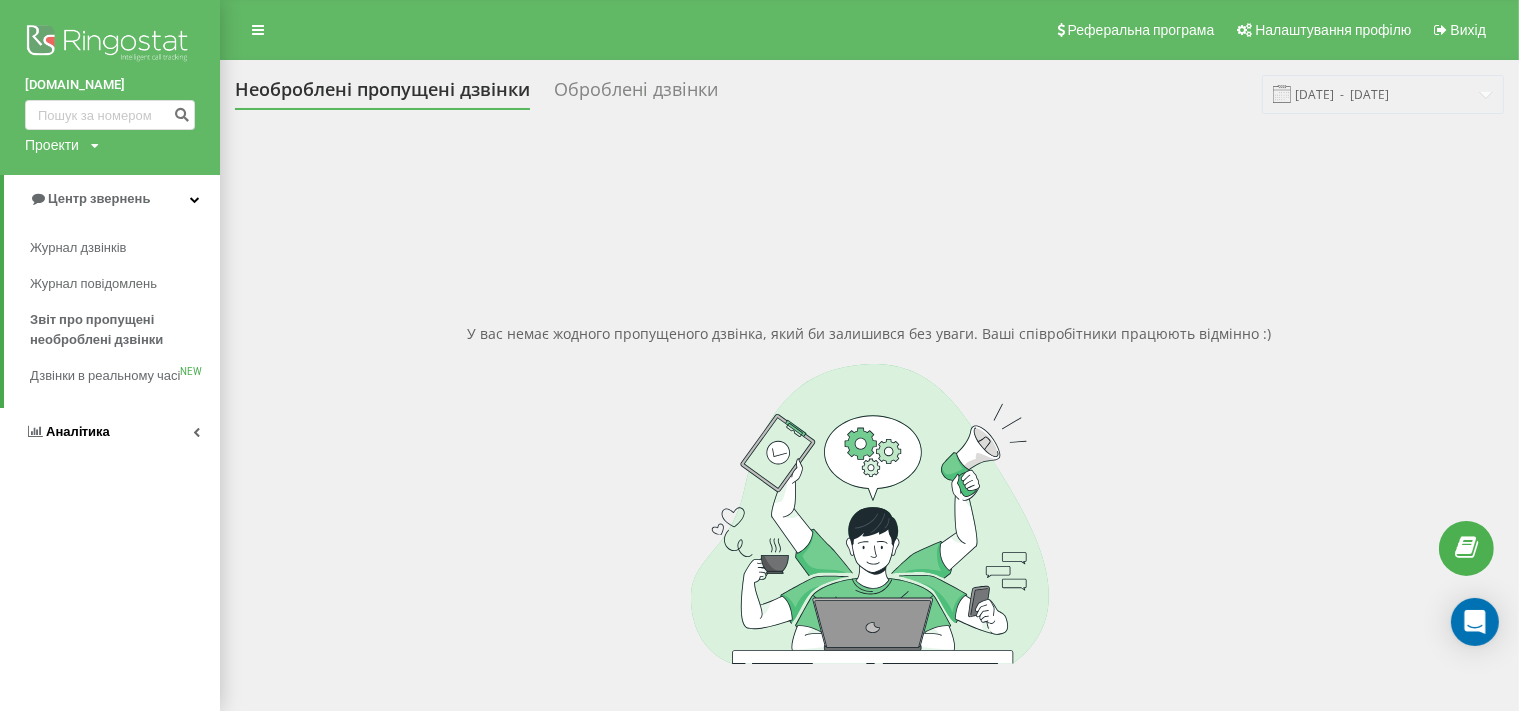 click on "Аналiтика" at bounding box center [78, 431] 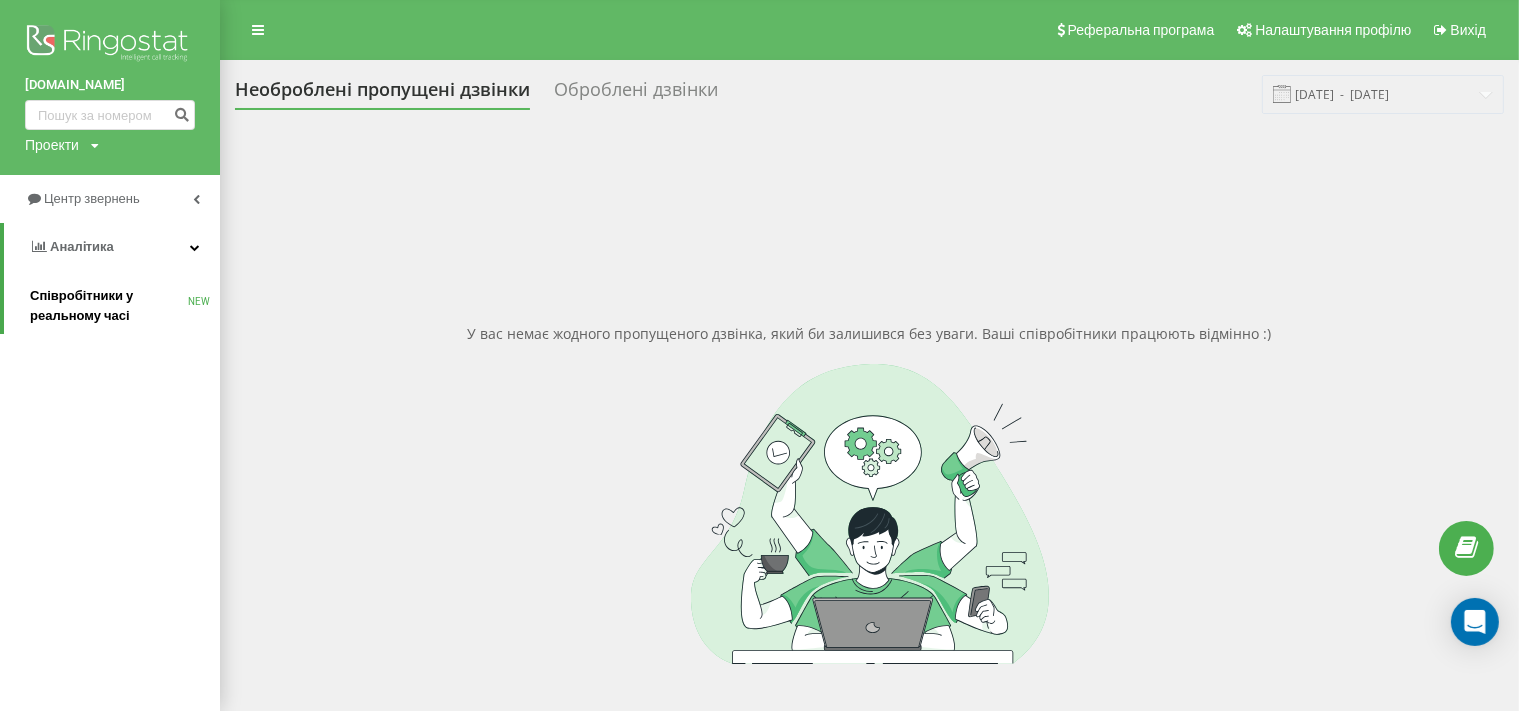 click on "Співробітники у реальному часі" at bounding box center (109, 306) 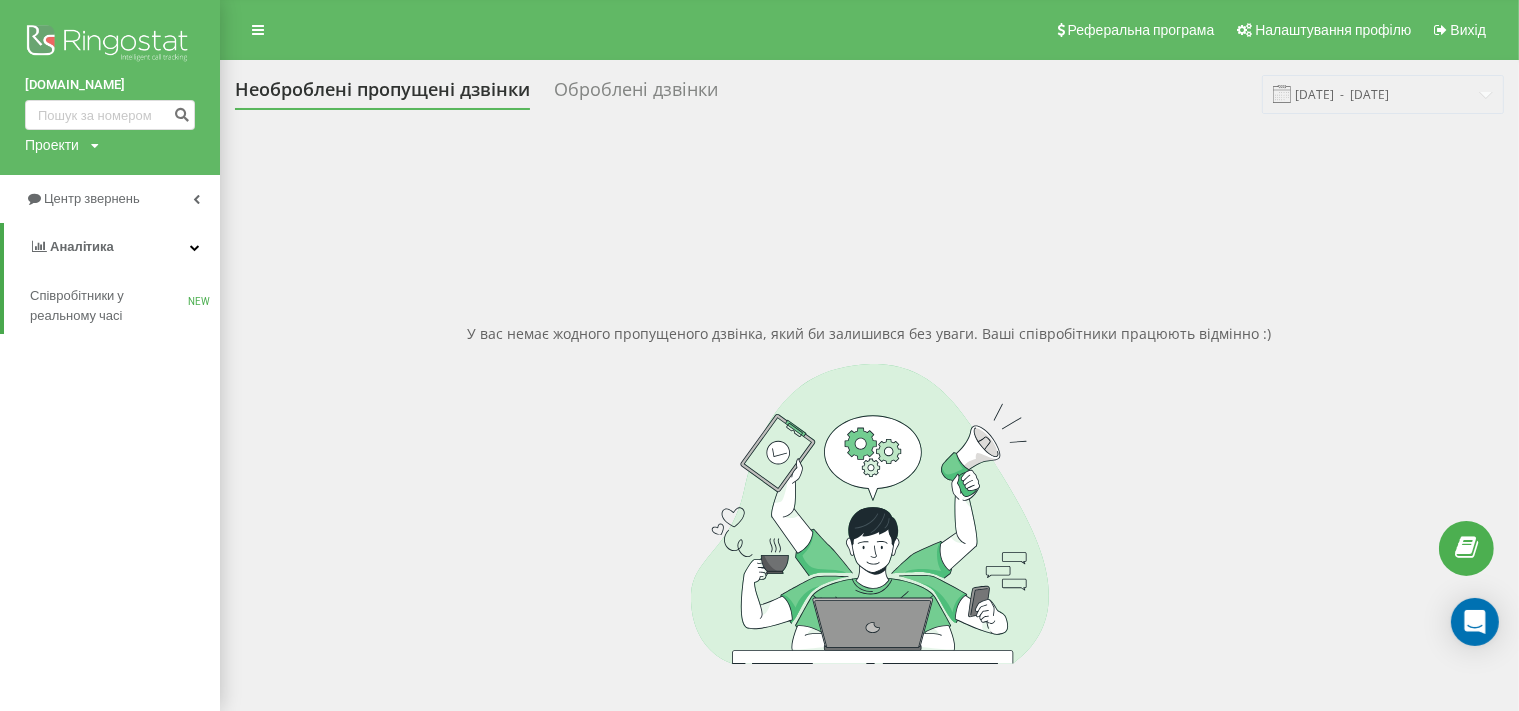 click on "У вас немає жодного пропущеного дзвінка, який би залишився без уваги. Ваші співробітники працюють відмінно :)" at bounding box center [869, 493] 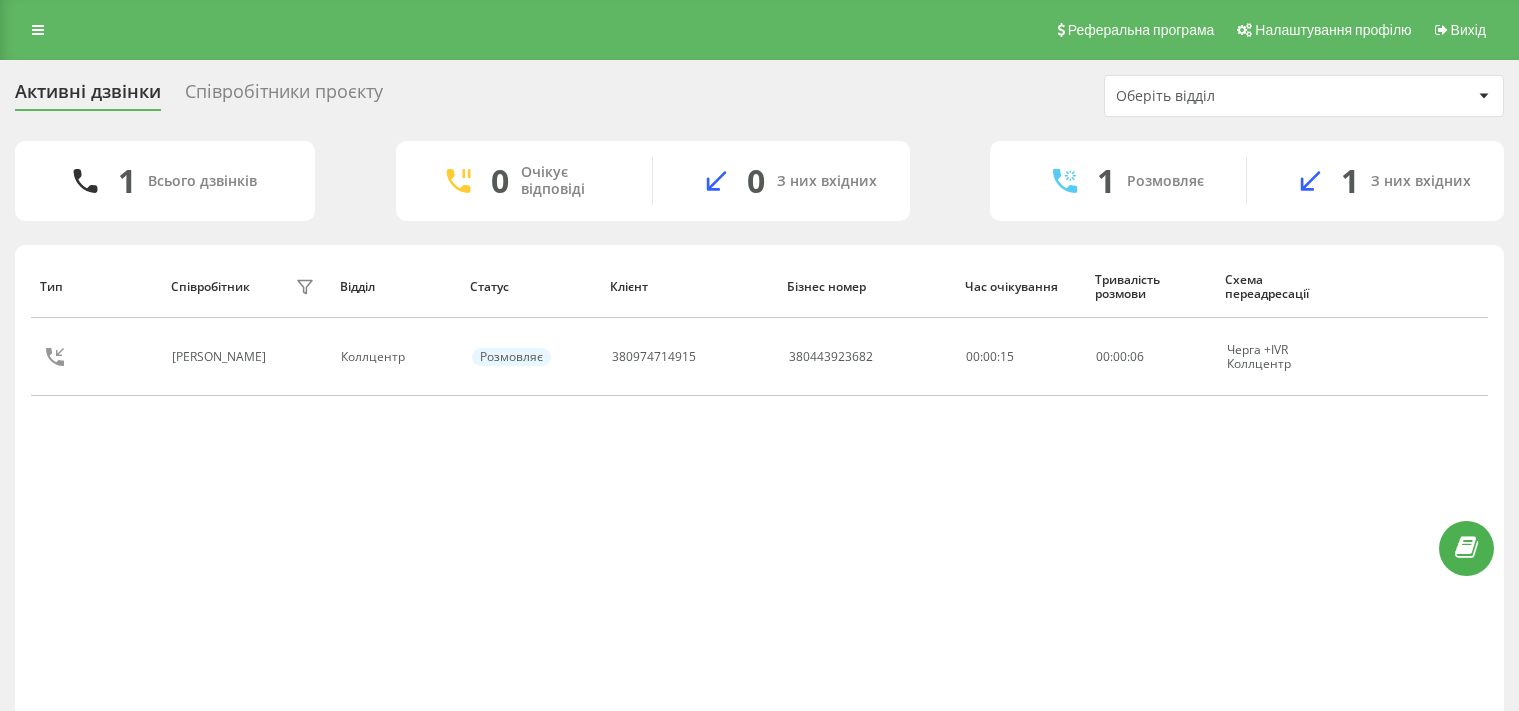 scroll, scrollTop: 0, scrollLeft: 0, axis: both 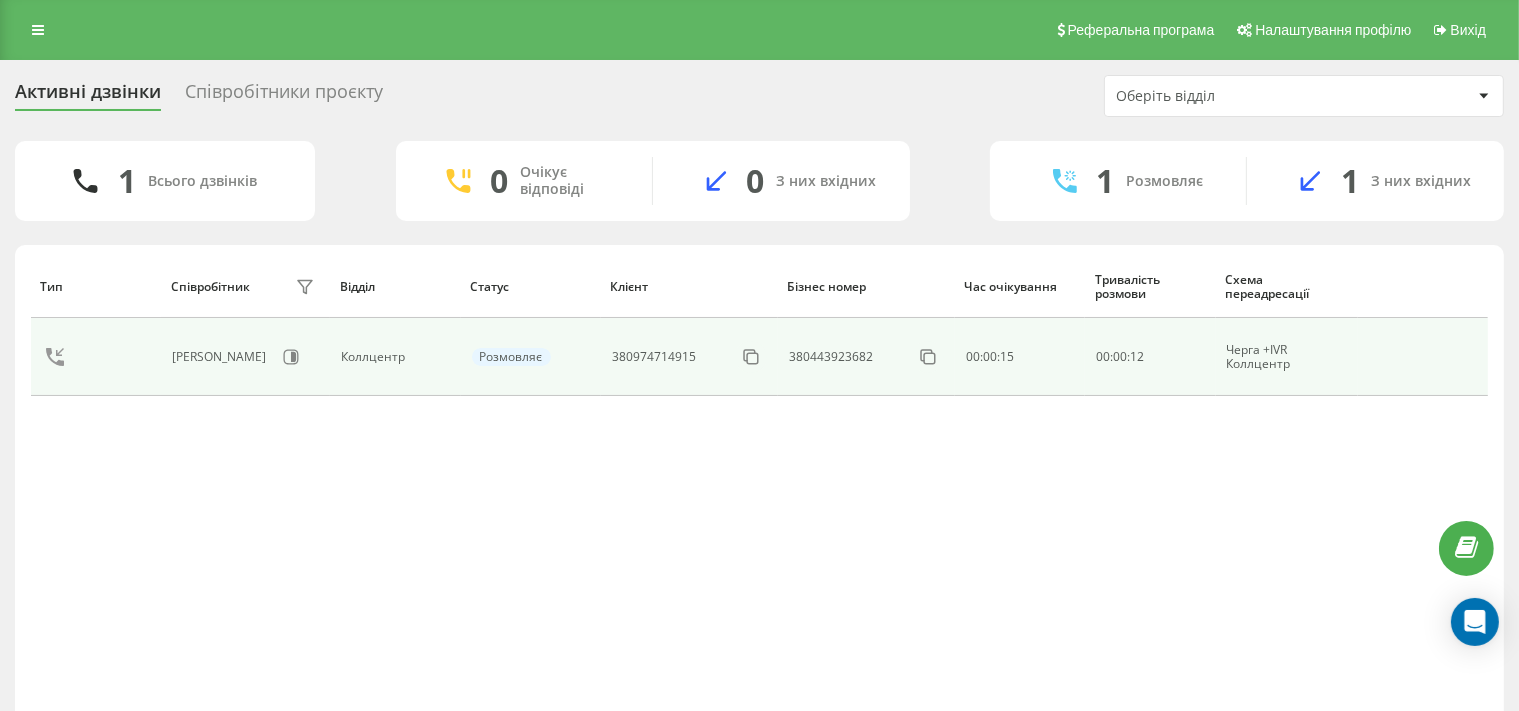 click at bounding box center (1423, 357) 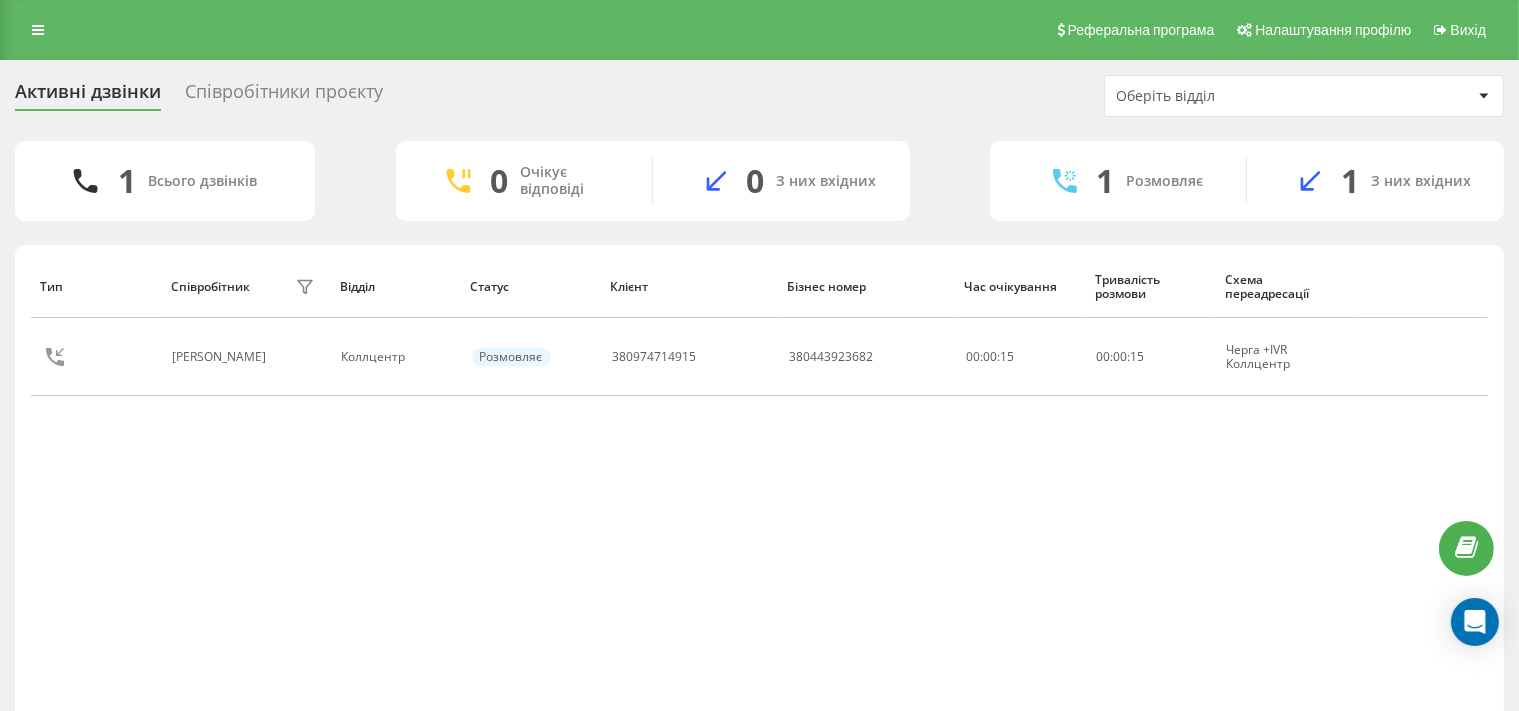 click on "Тип Співробітник  фільтру  Відділ Статус Клієнт Бізнес номер Час очікування Тривалість розмови Схема переадресації Ксенія Карамишева Коллцентр Розмовляє 380974714915 380443923682 00:00:15 00 : 00 : 15 Черга +IVR Коллцентр" at bounding box center (759, 486) 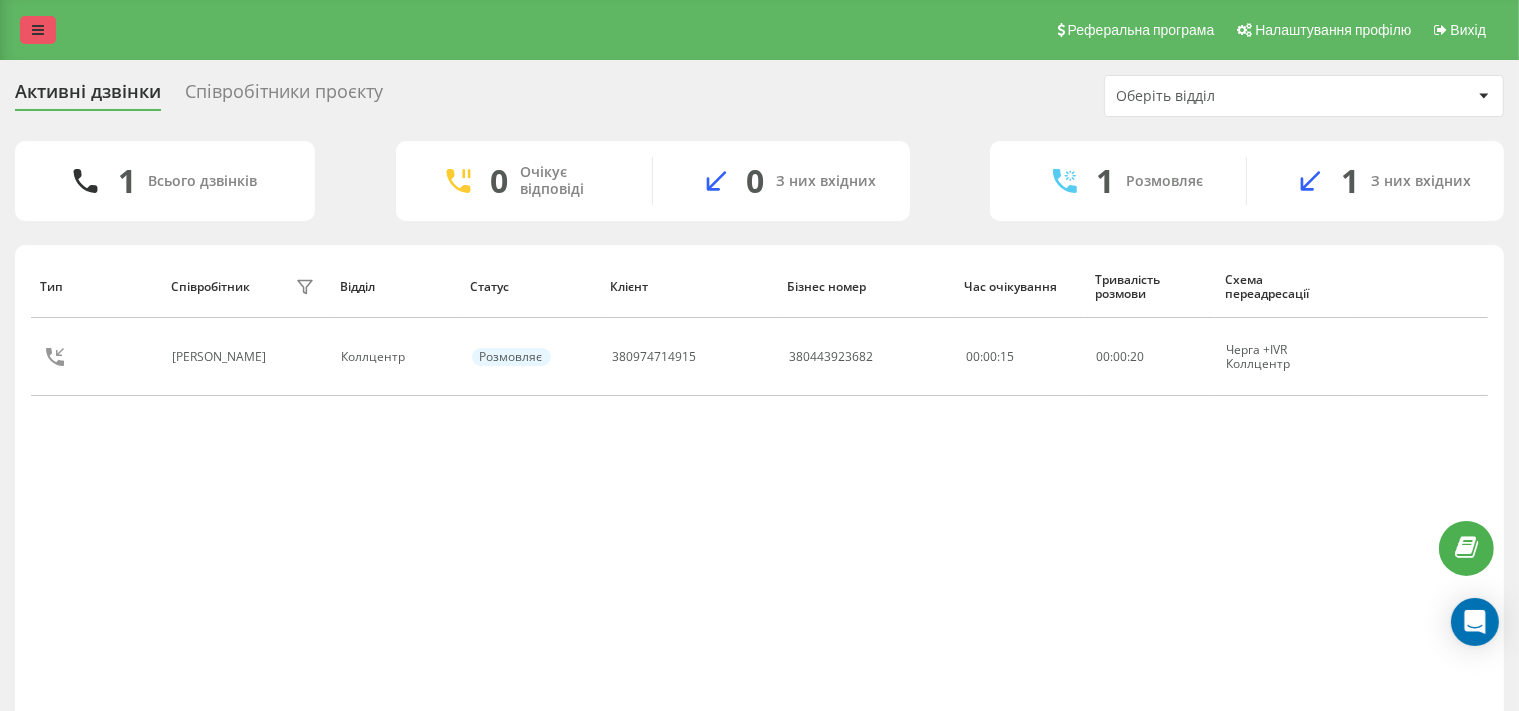click at bounding box center (38, 30) 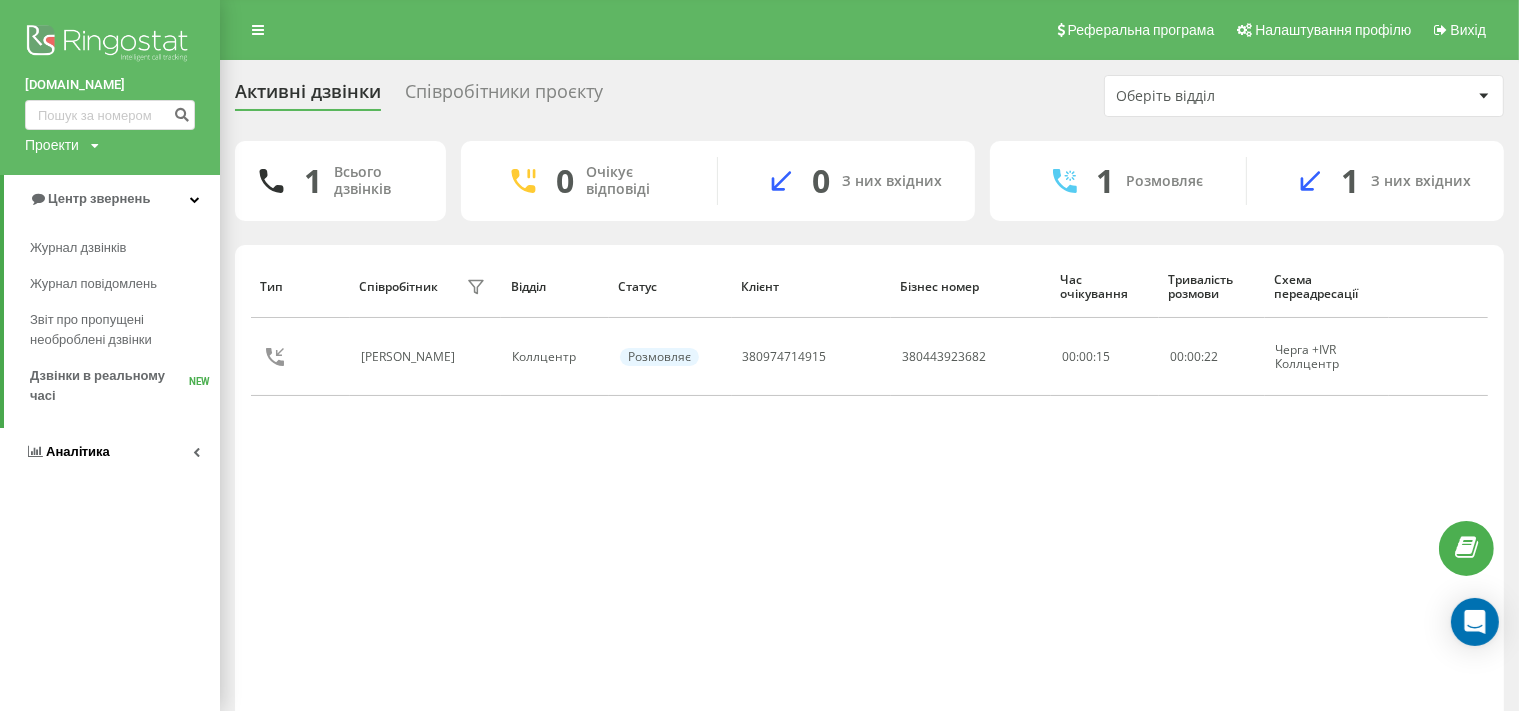 click on "Аналiтика" at bounding box center (78, 451) 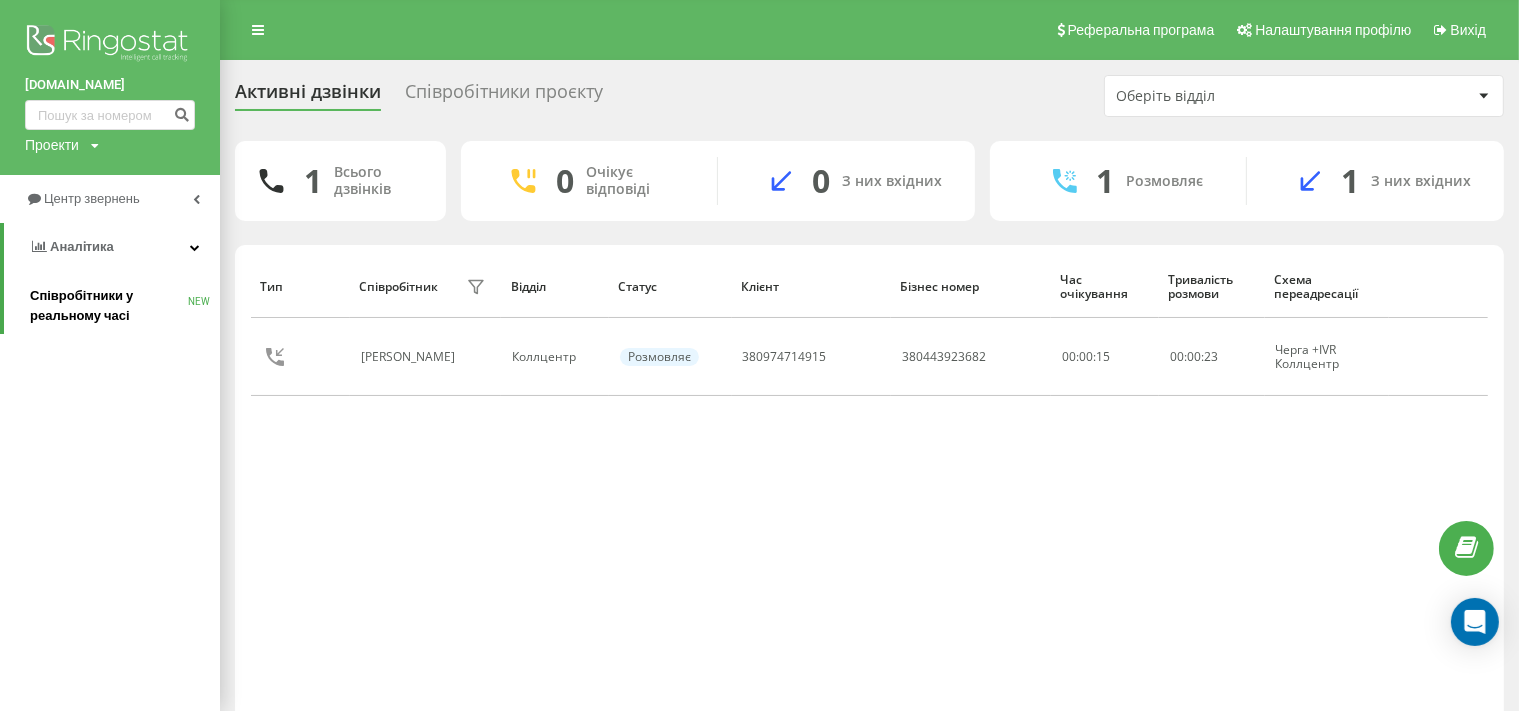 click on "Співробітники у реальному часі" at bounding box center (109, 306) 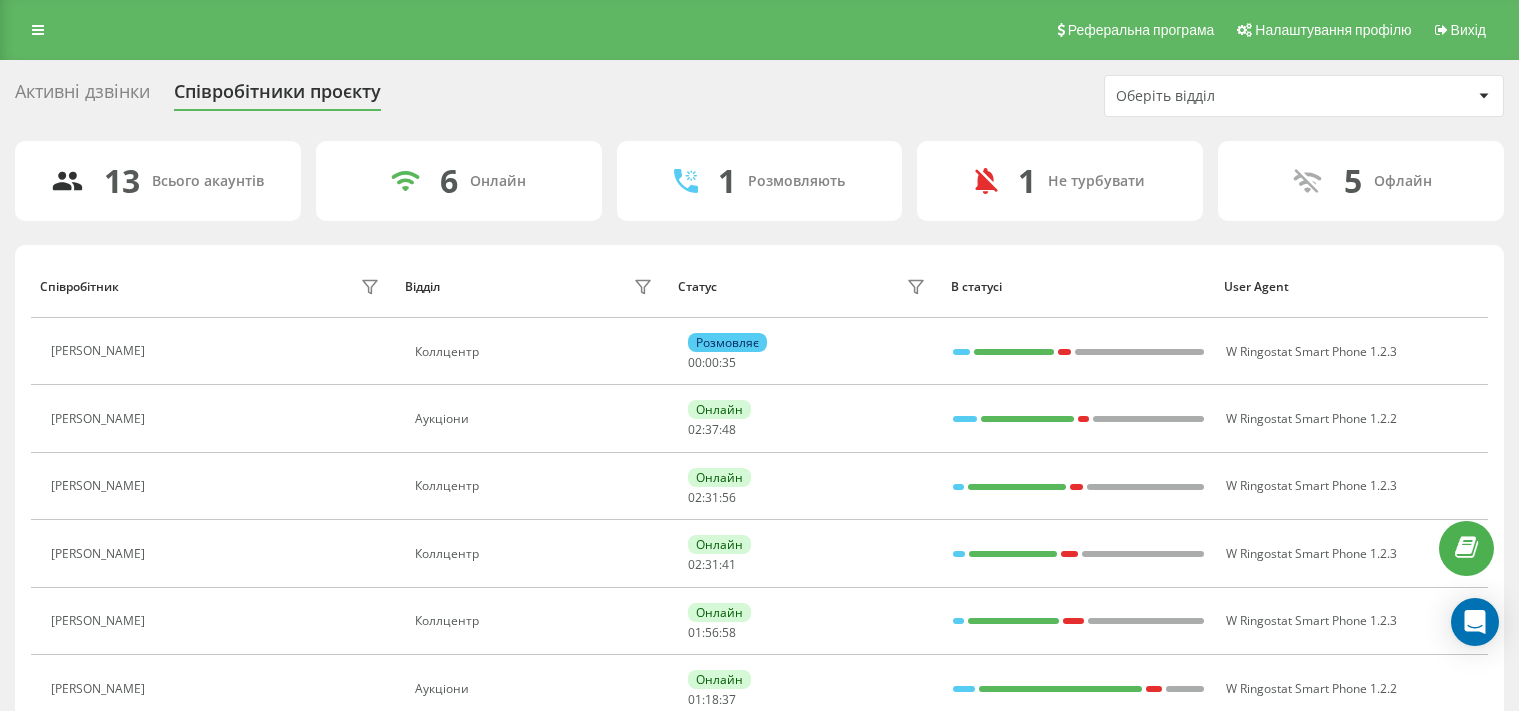 scroll, scrollTop: 0, scrollLeft: 0, axis: both 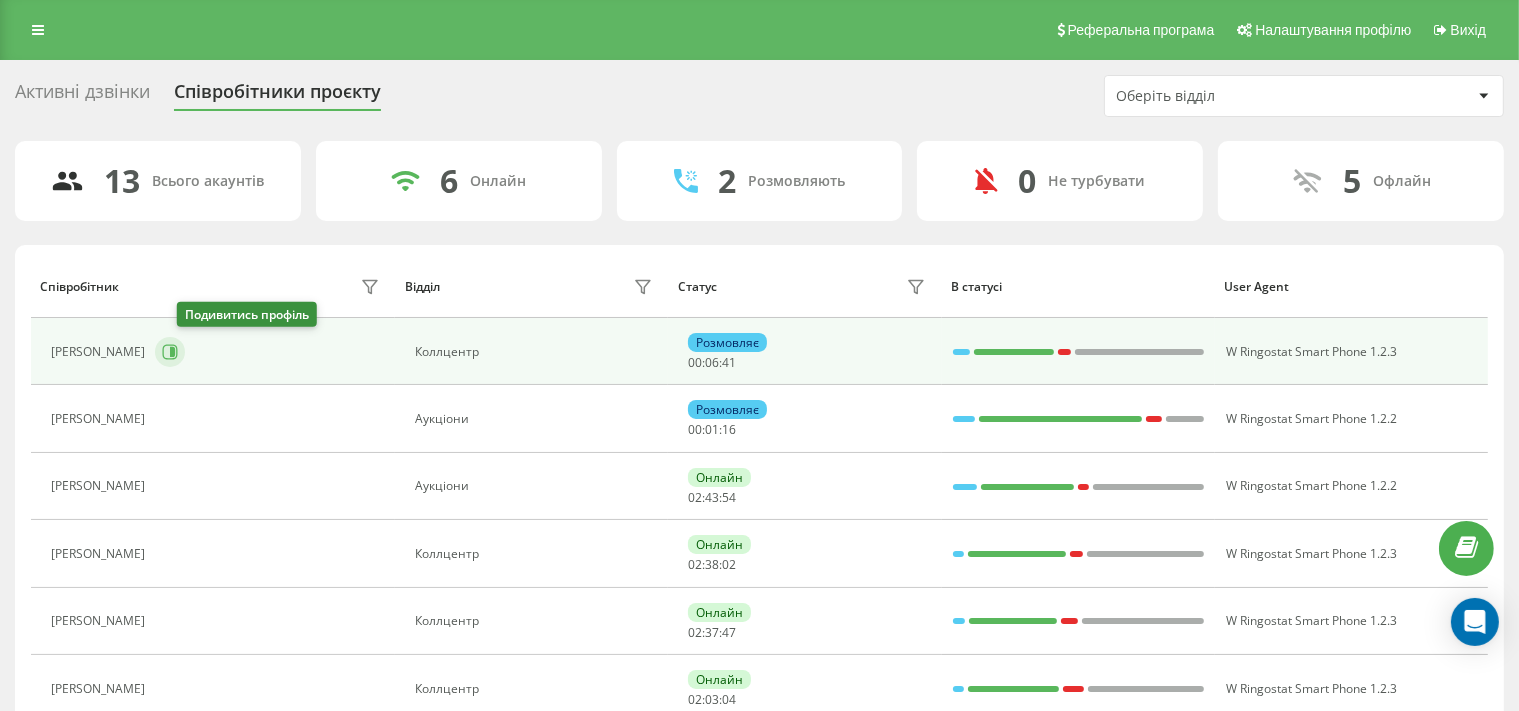 click 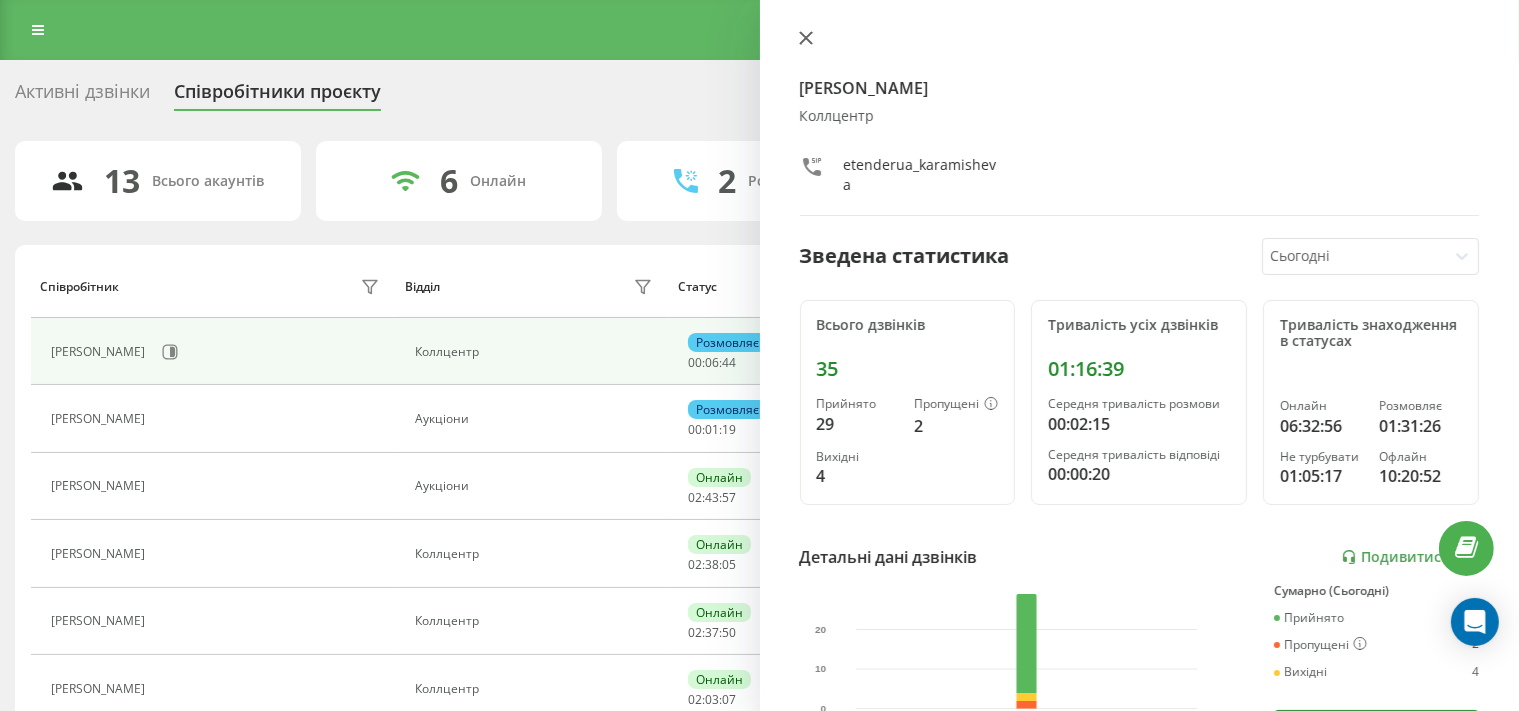 click 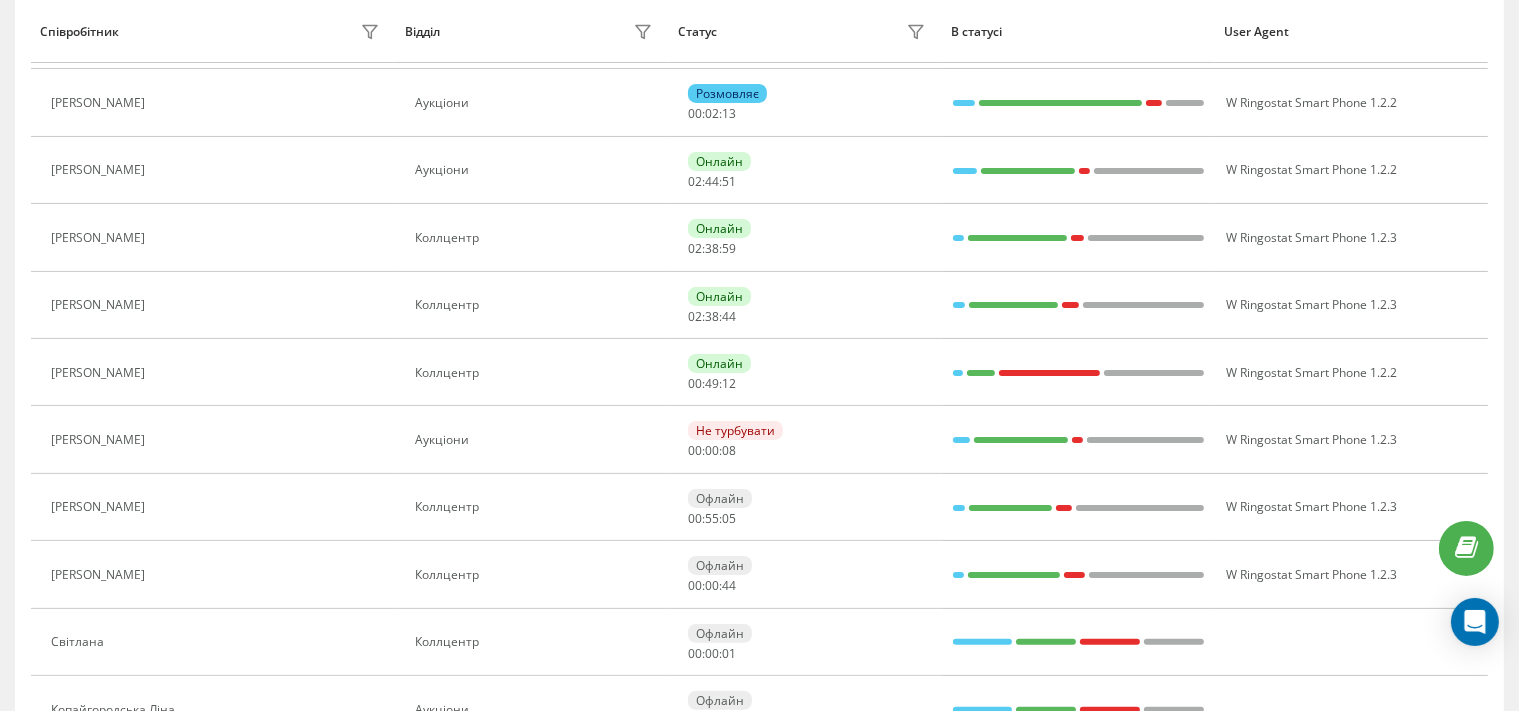 scroll, scrollTop: 317, scrollLeft: 0, axis: vertical 